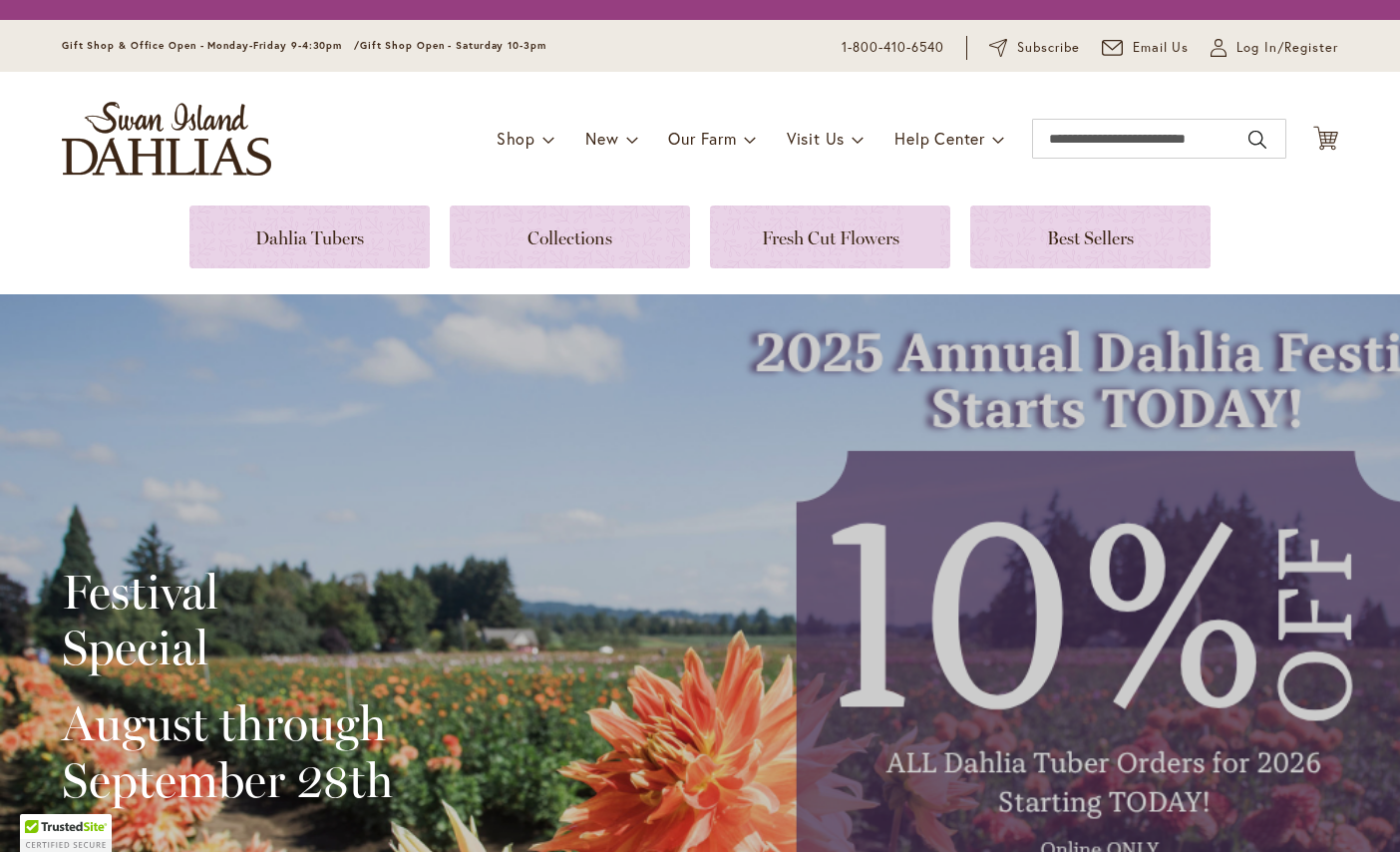 scroll, scrollTop: 0, scrollLeft: 0, axis: both 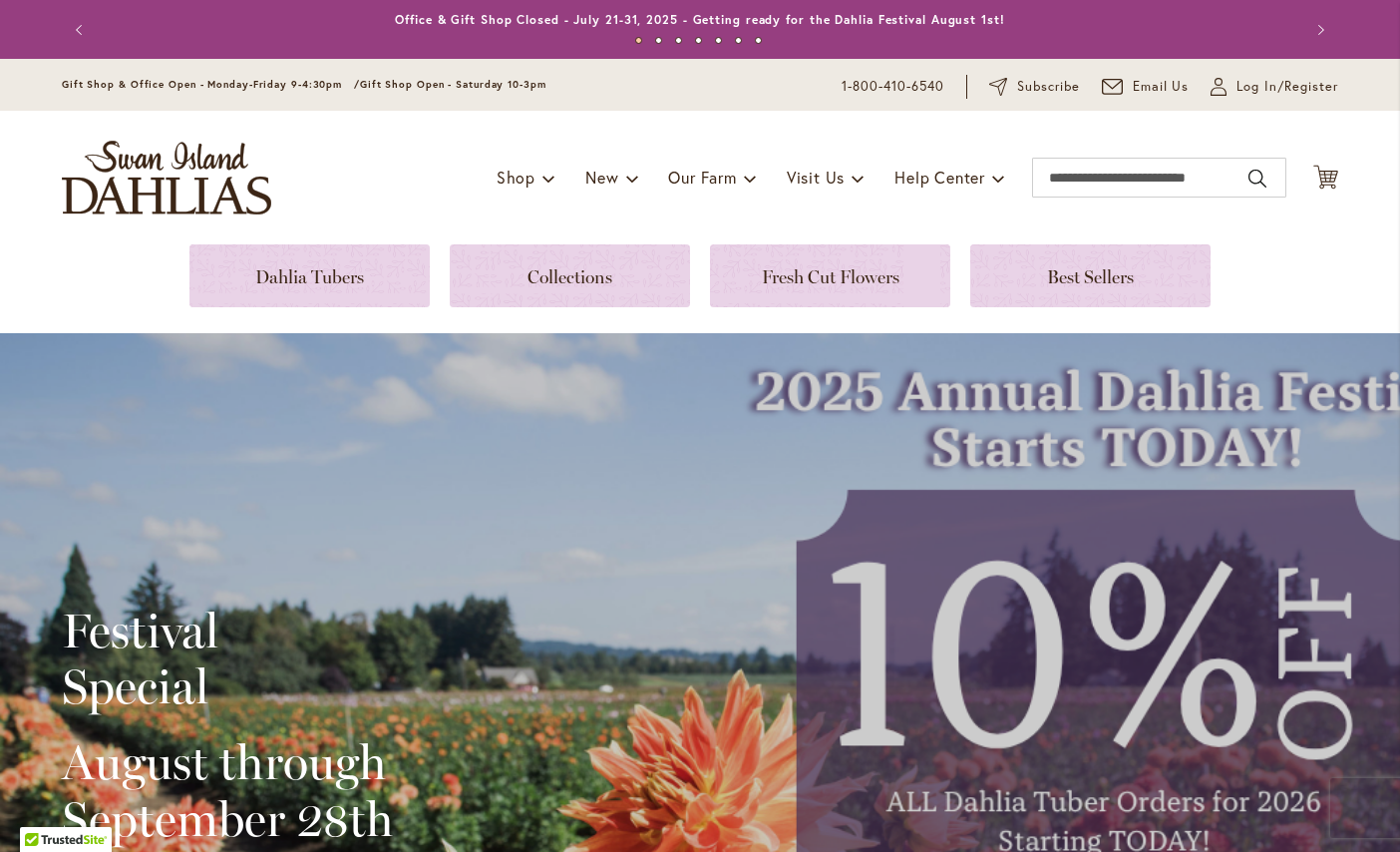 click at bounding box center [309, 275] 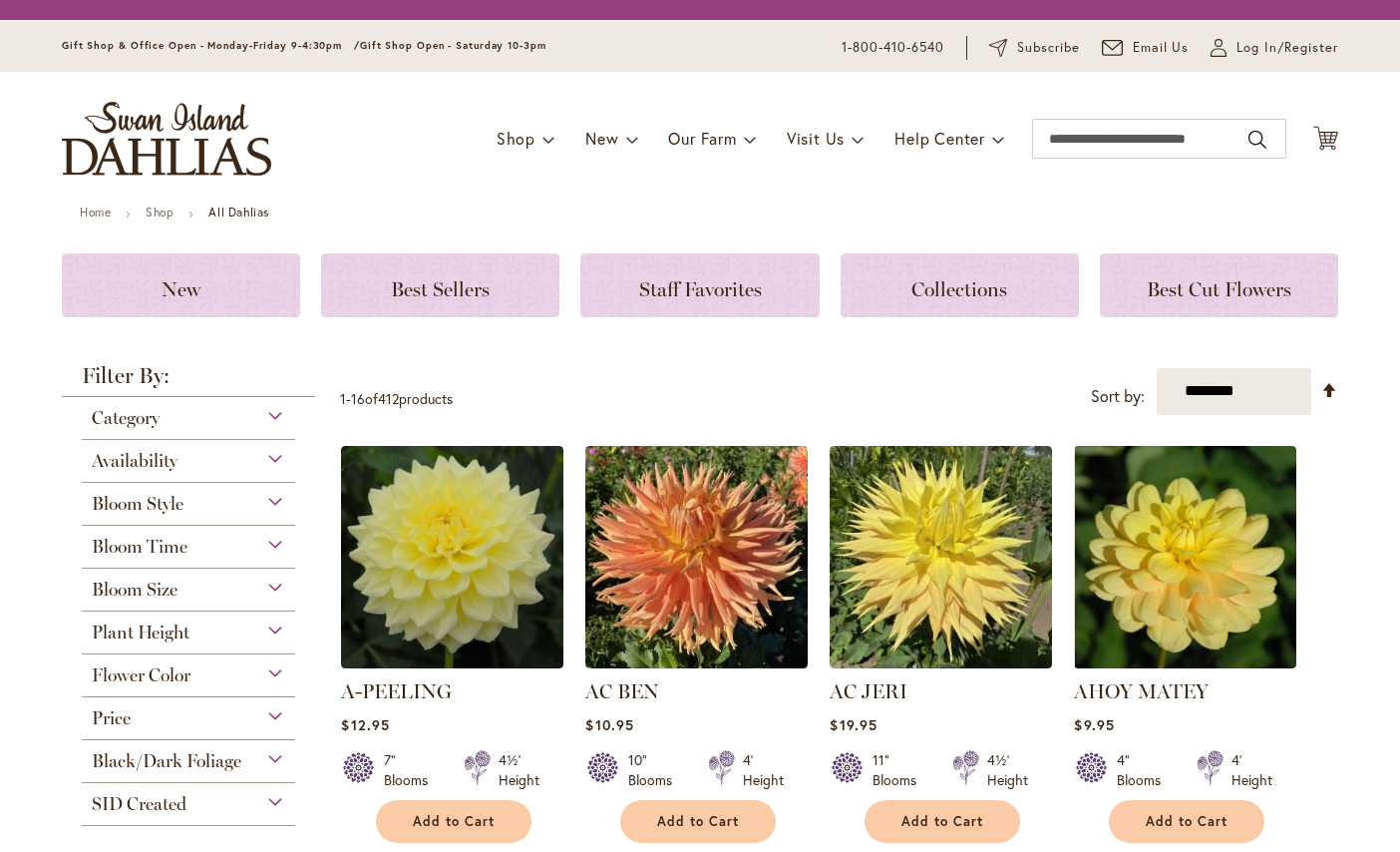 scroll, scrollTop: 0, scrollLeft: 0, axis: both 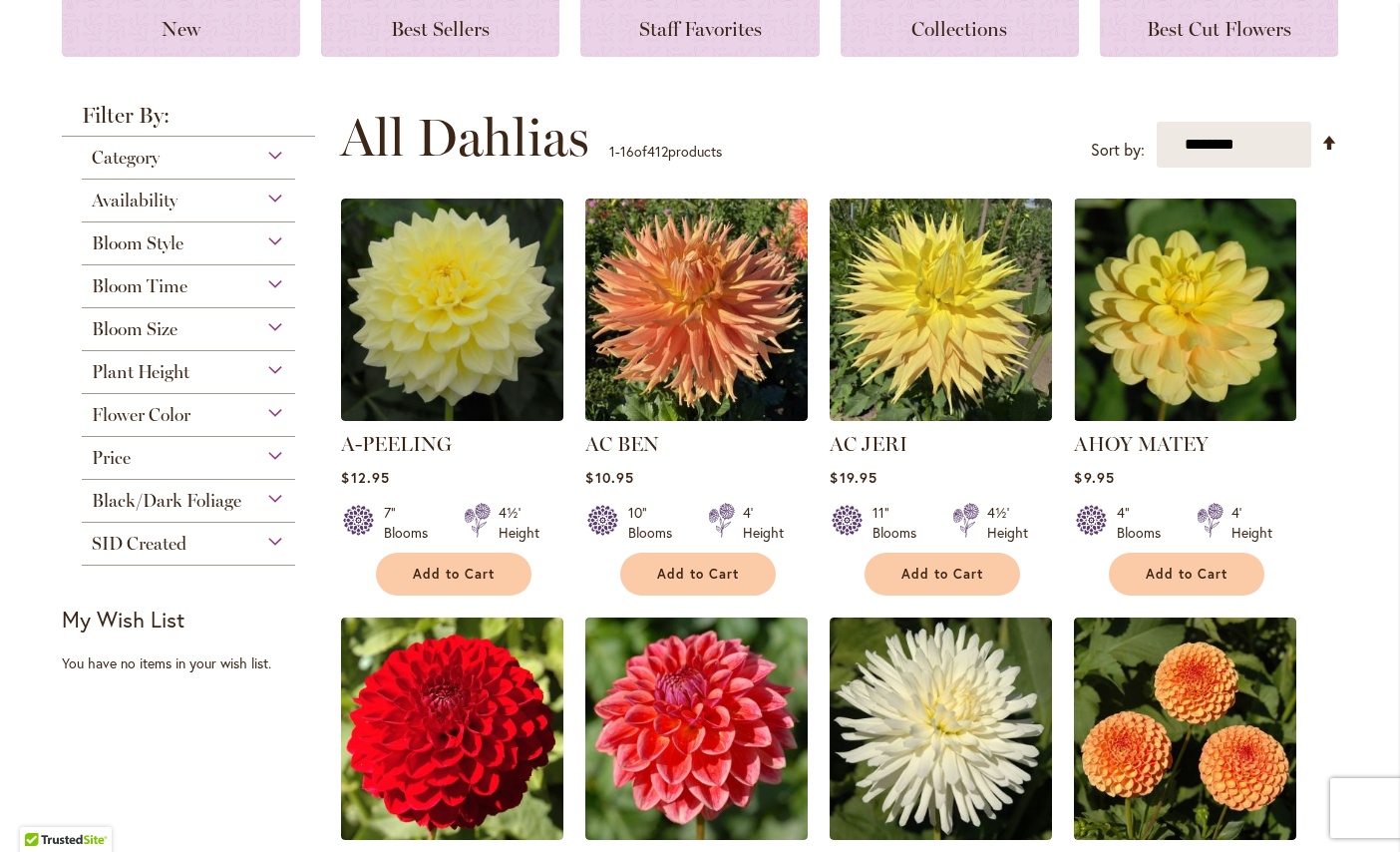 click on "Category" at bounding box center (188, 153) 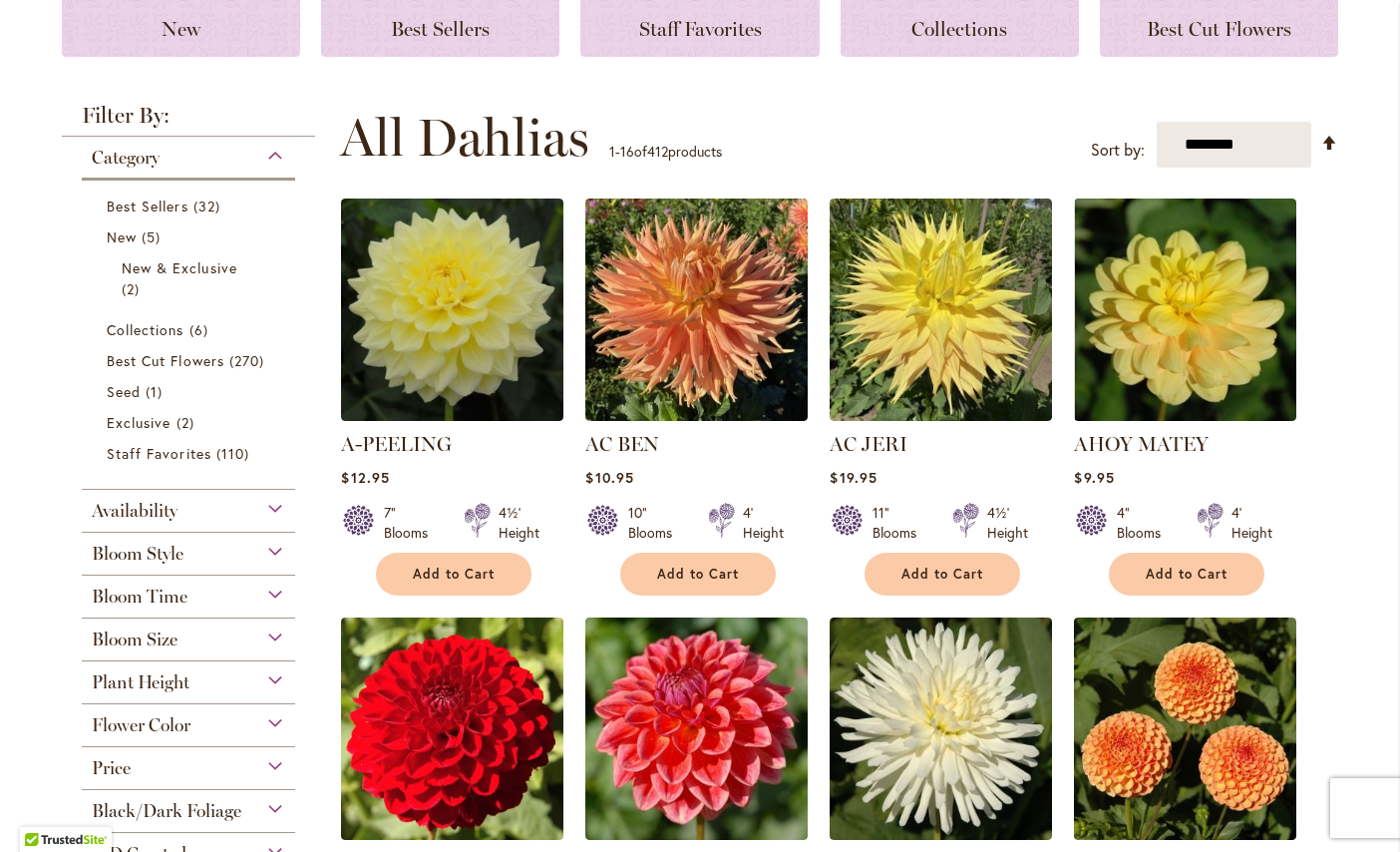 click on "Bloom Size" at bounding box center [188, 635] 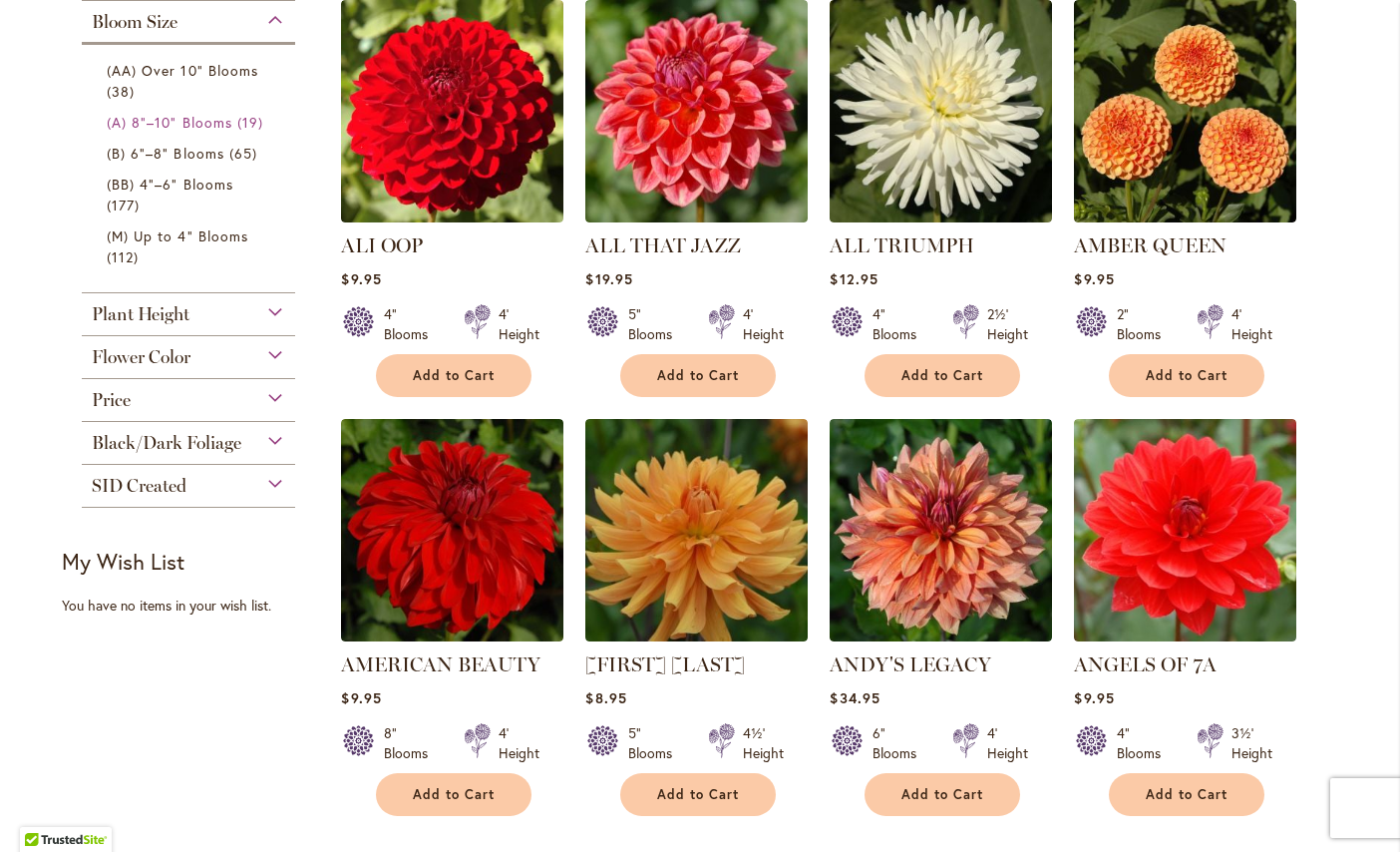 click on "(A) 8"–10" Blooms" at bounding box center [170, 122] 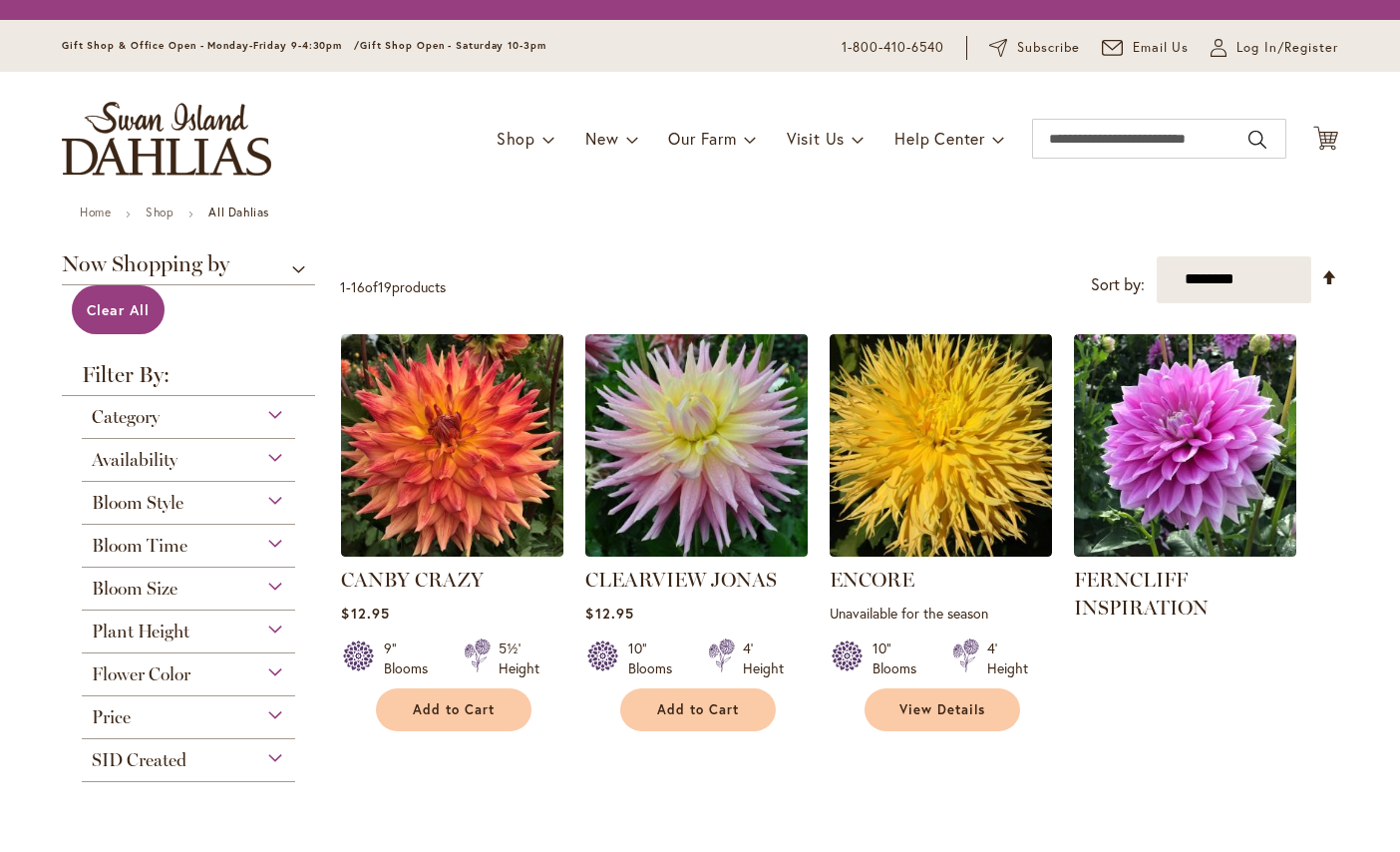 scroll, scrollTop: 0, scrollLeft: 0, axis: both 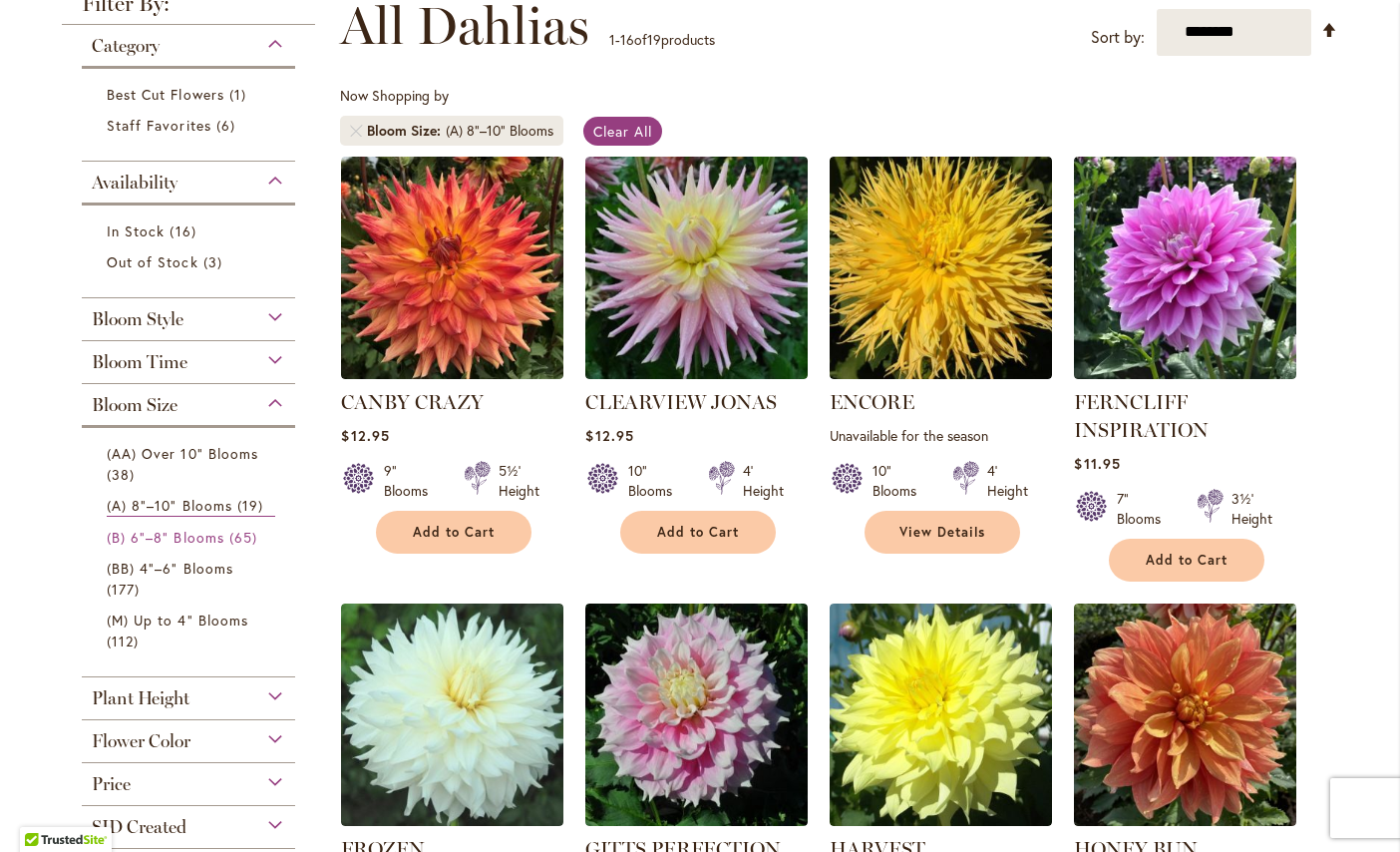 click on "(B) 6"–8" Blooms
65
items" at bounding box center (190, 537) 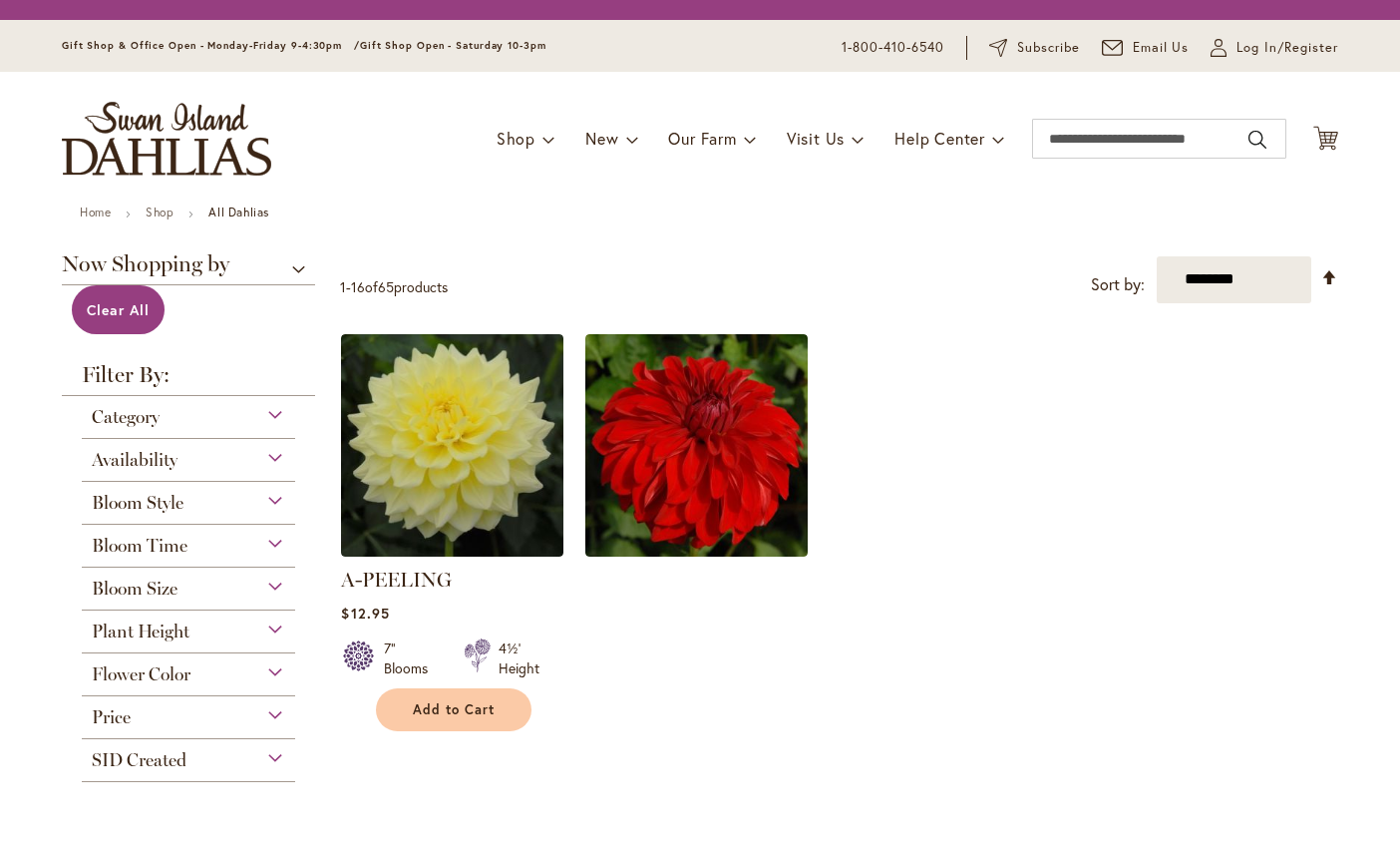 scroll, scrollTop: 0, scrollLeft: 0, axis: both 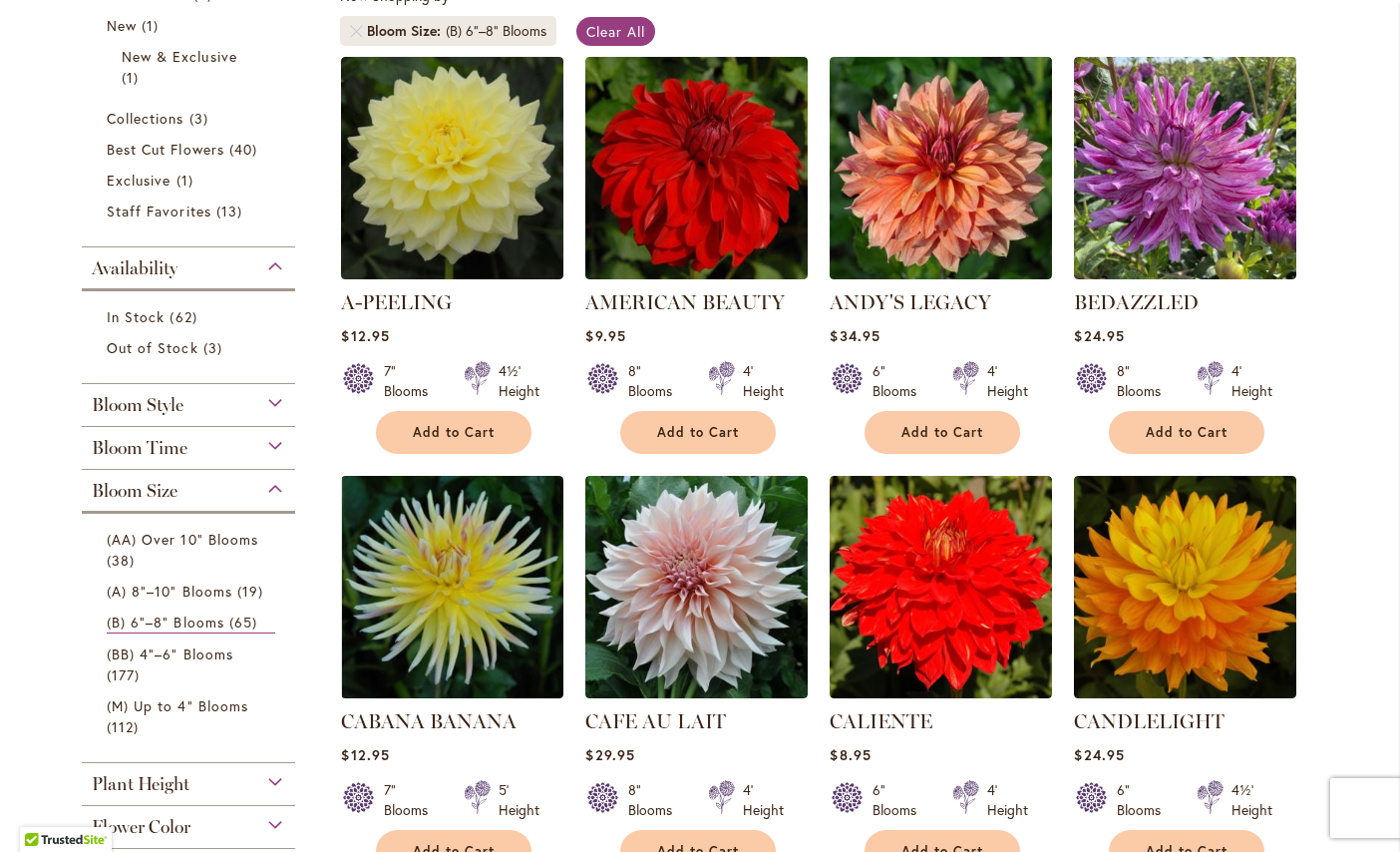 click on "Bloom Style" at bounding box center (188, 400) 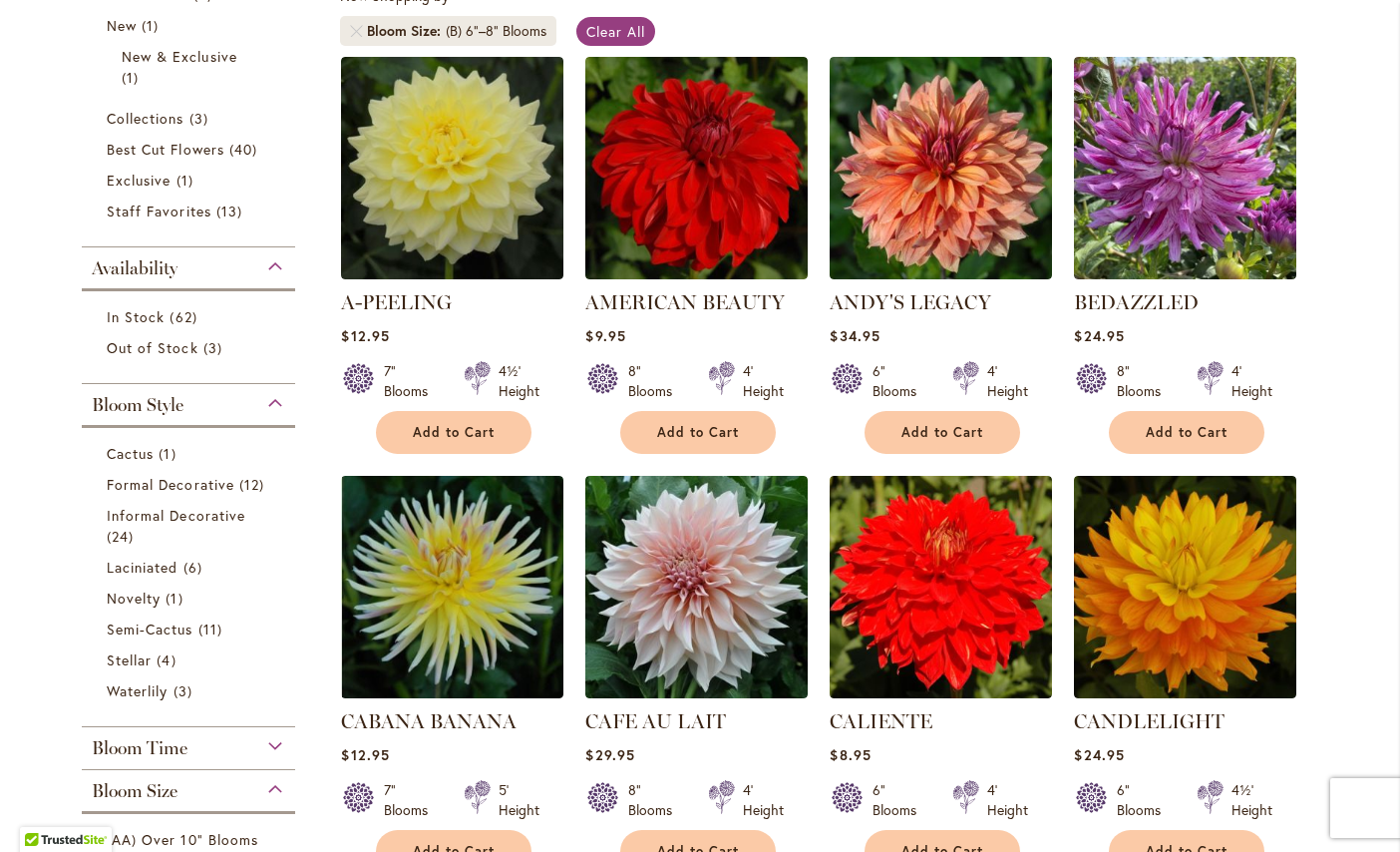 click on "Skip to Content
Gift Shop & Office Open - Monday-Friday 9-4:30pm   /    Gift Shop Open - Saturday 10-3pm
1-800-410-6540
Subscribe
Email Us
My Account
Log In/Register
Toggle Nav
Shop
Dahlia Tubers
Collections
Fresh Cut Dahlias" at bounding box center (700, 1217) 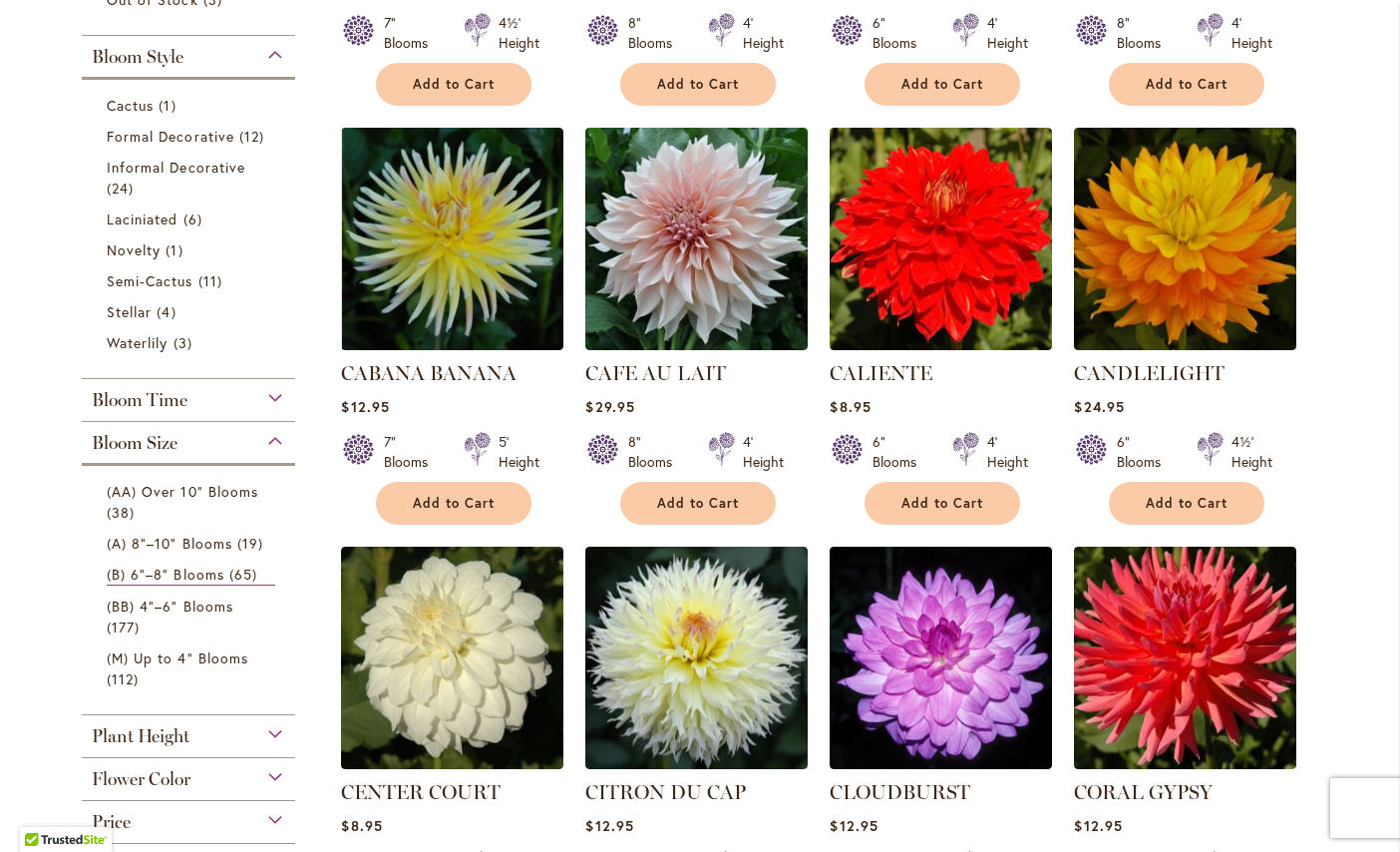 scroll, scrollTop: 798, scrollLeft: 0, axis: vertical 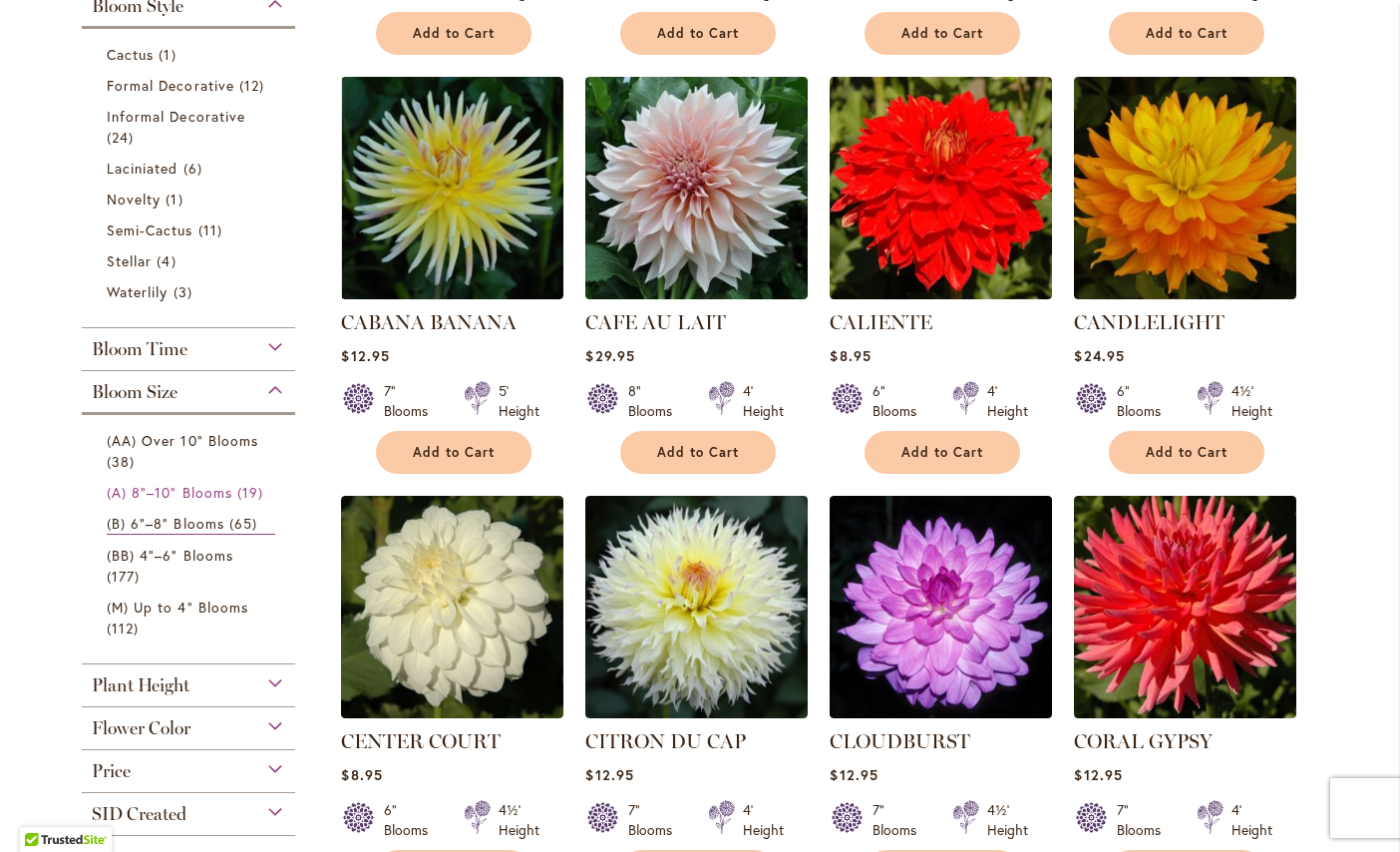 click on "(A) 8"–10" Blooms" at bounding box center (170, 492) 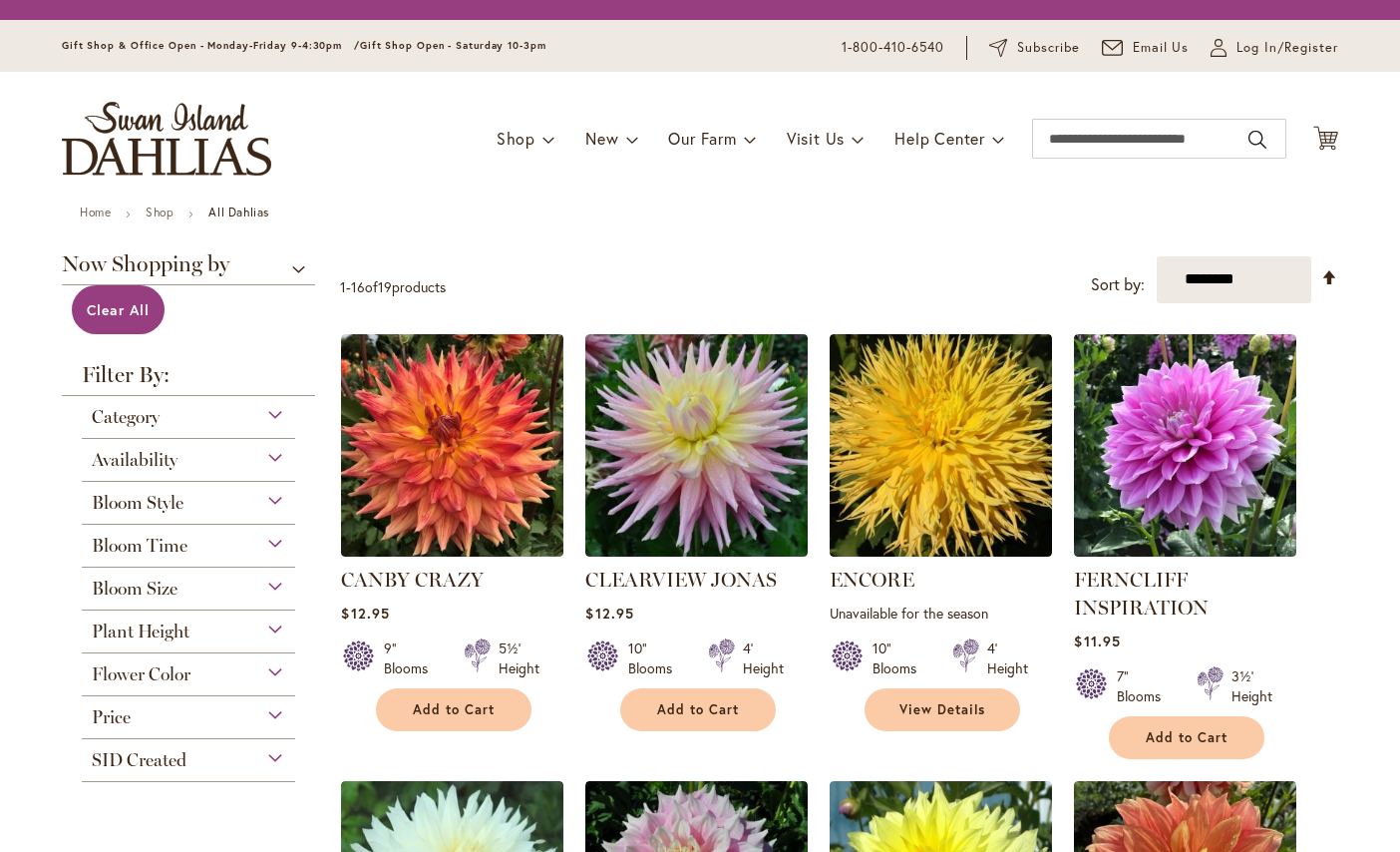scroll, scrollTop: 0, scrollLeft: 0, axis: both 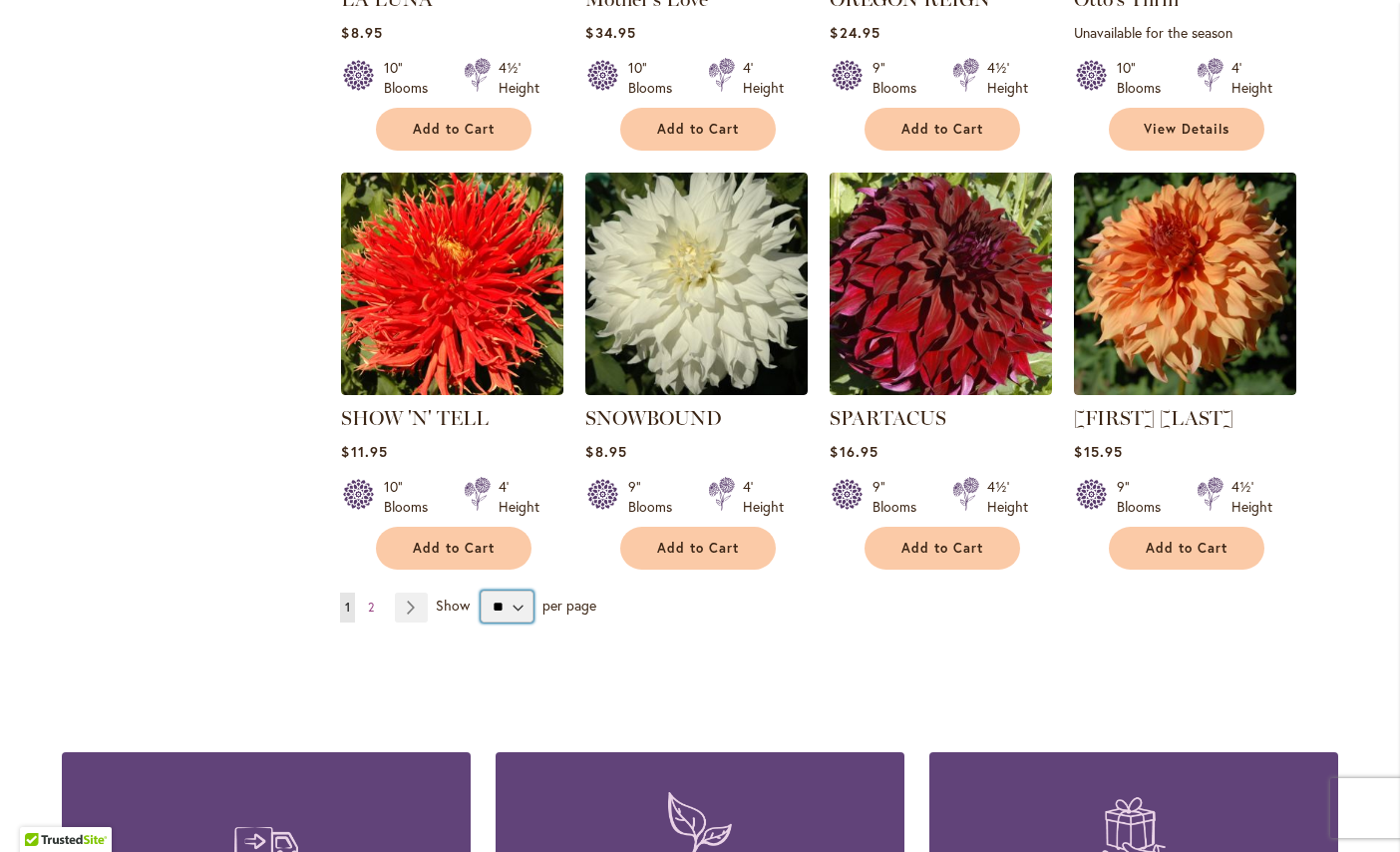 click on "**
**
**
**" at bounding box center [507, 607] 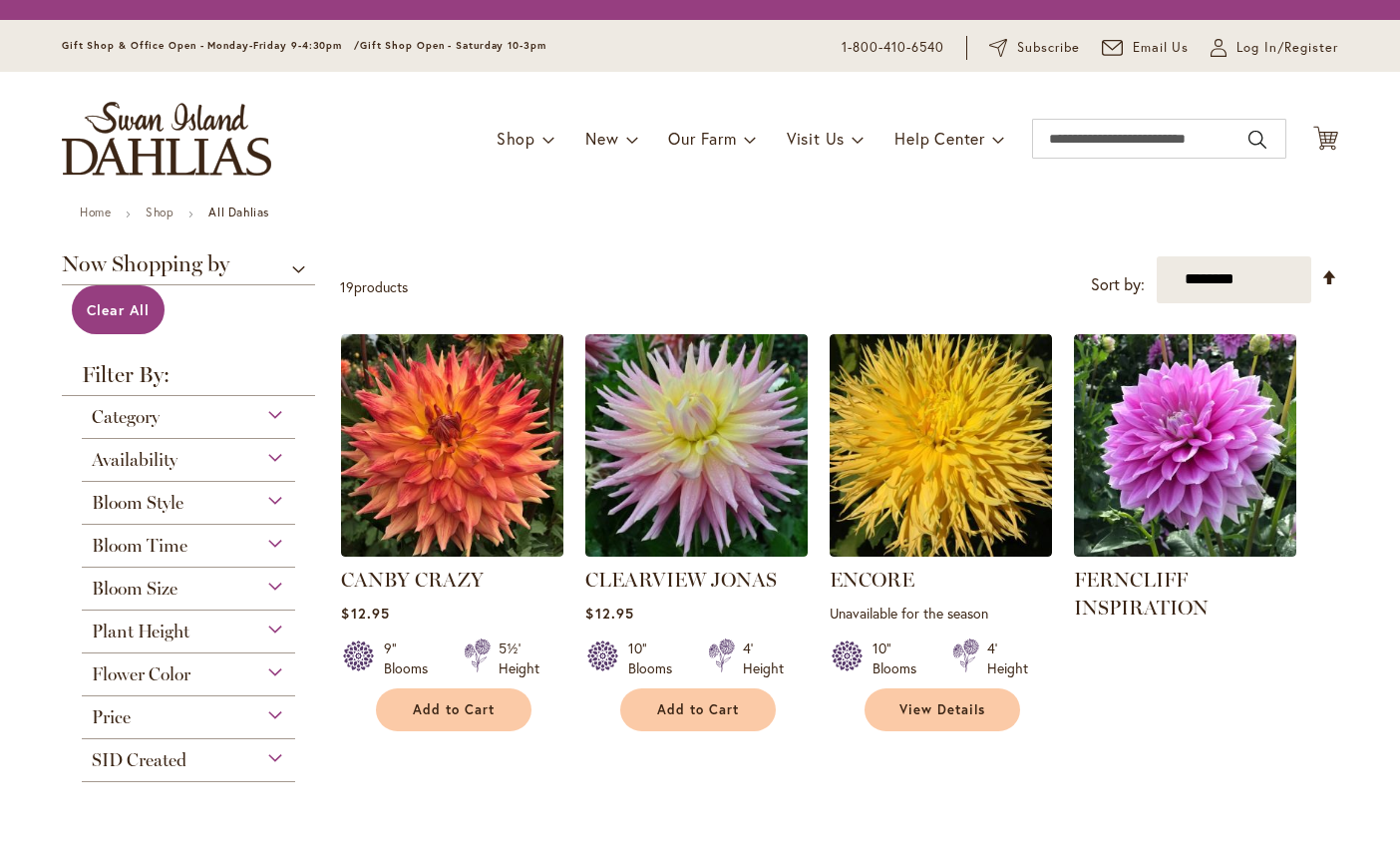scroll, scrollTop: 0, scrollLeft: 0, axis: both 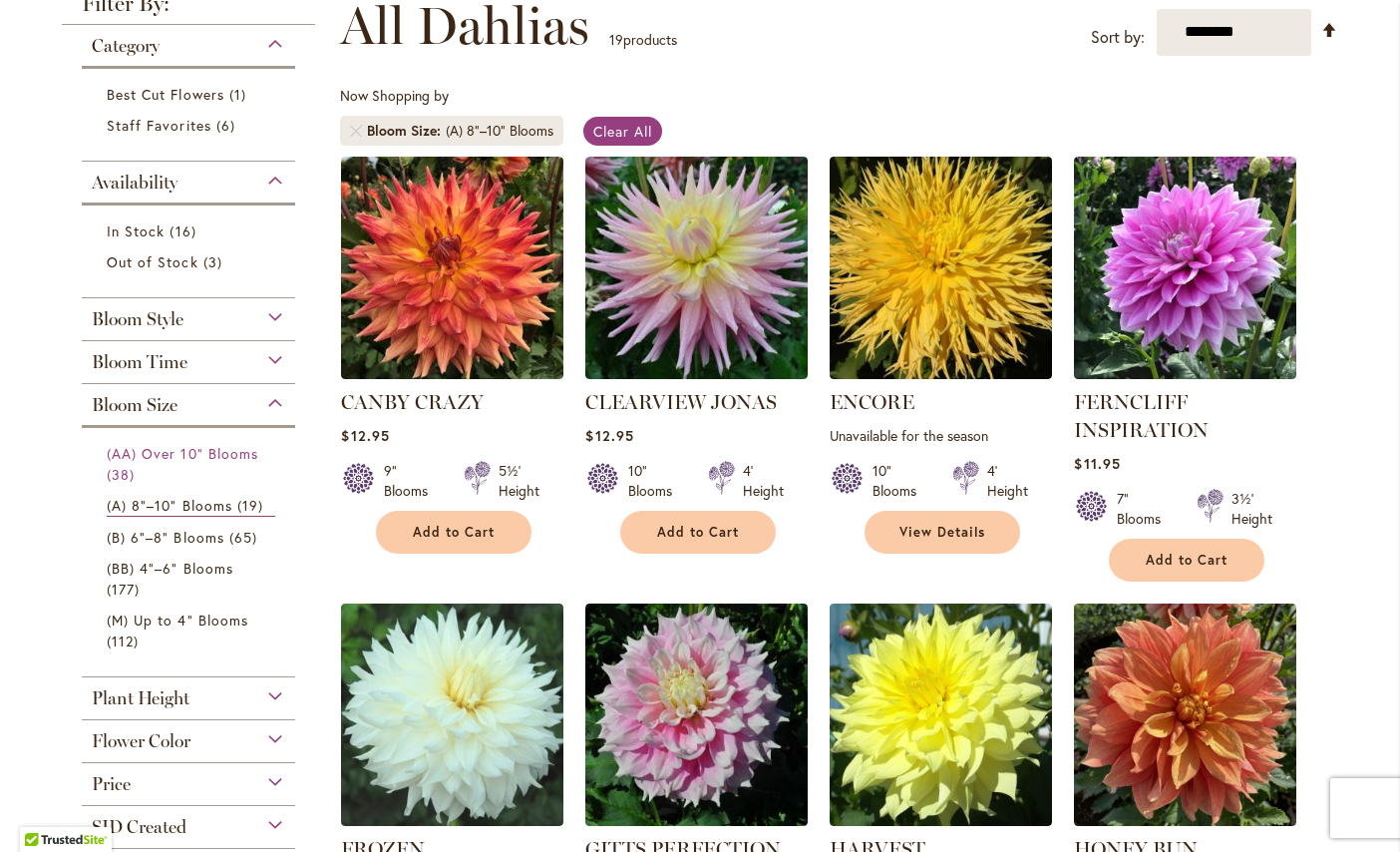 click on "(AA) Over 10" Blooms
38
items" at bounding box center [190, 464] 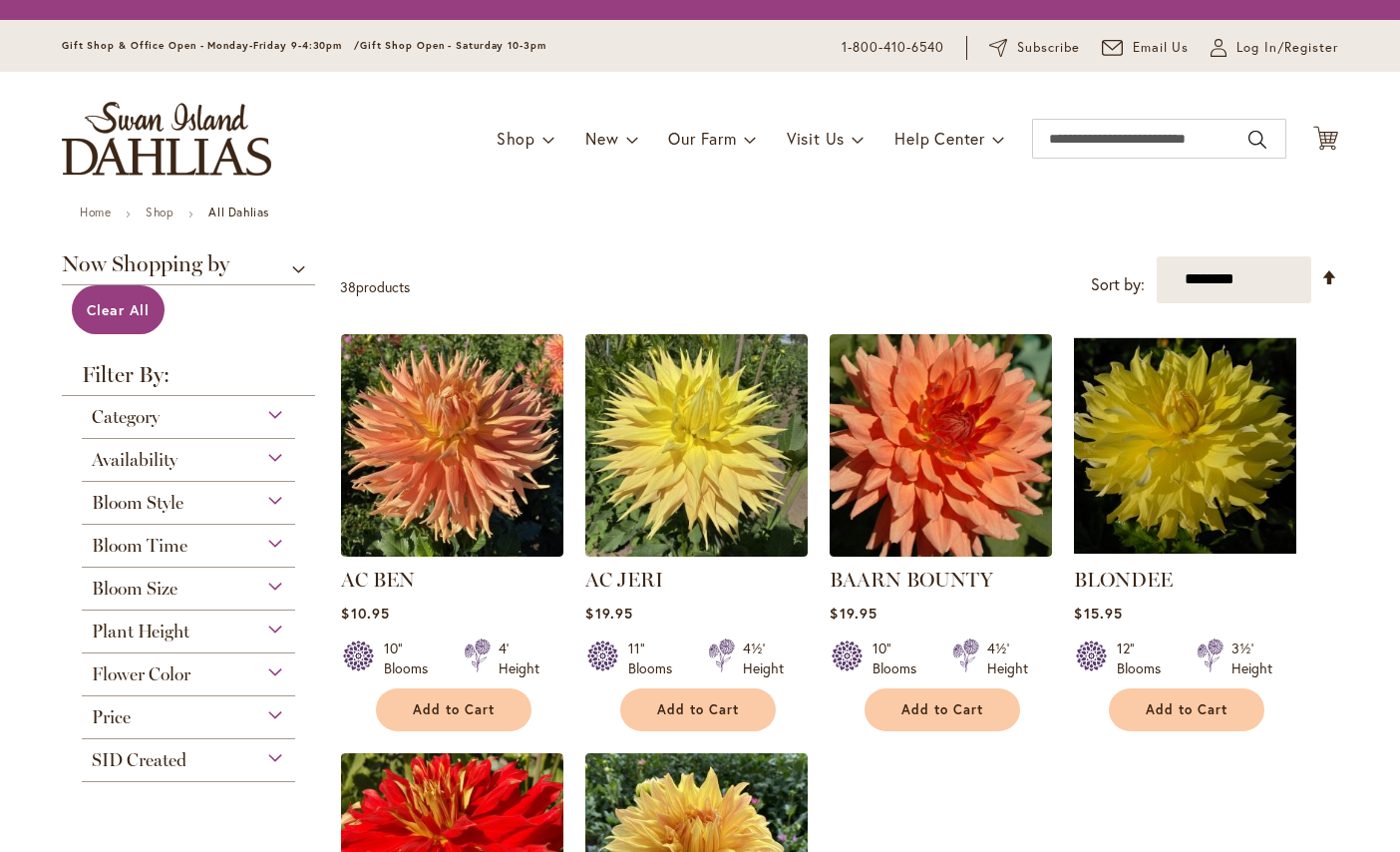 scroll, scrollTop: 0, scrollLeft: 0, axis: both 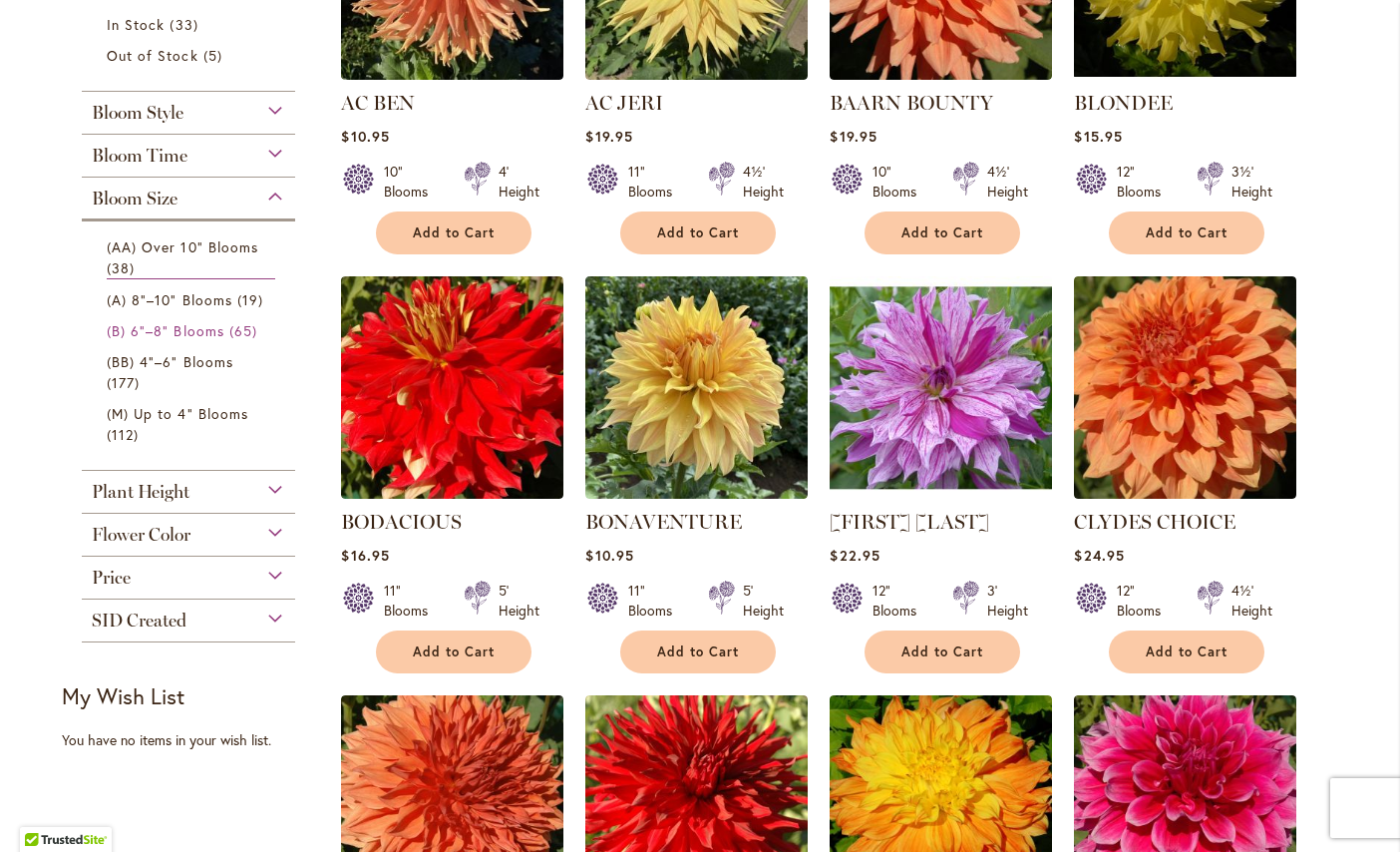 click on "(B) 6"–8" Blooms" at bounding box center [166, 330] 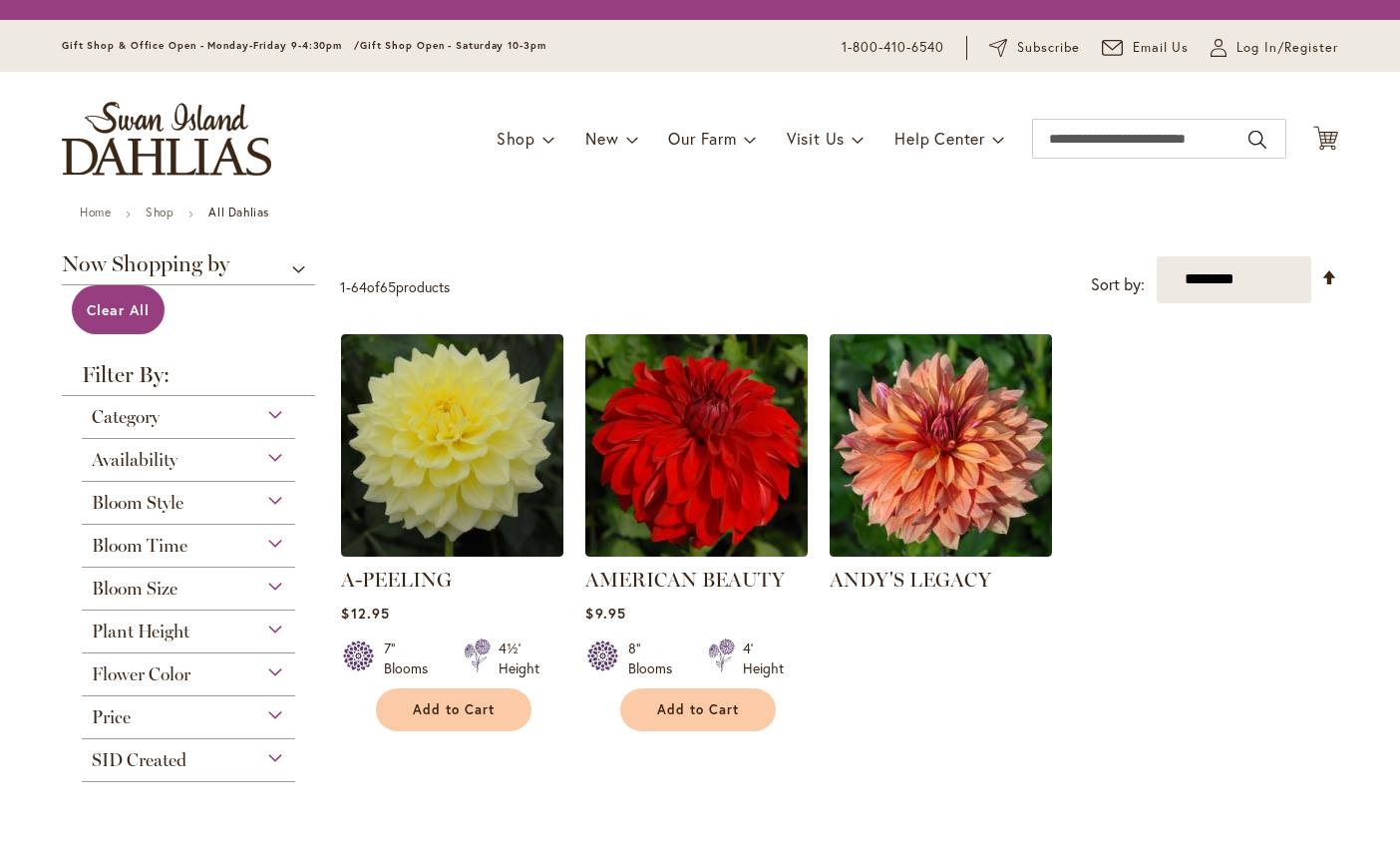 scroll, scrollTop: 0, scrollLeft: 0, axis: both 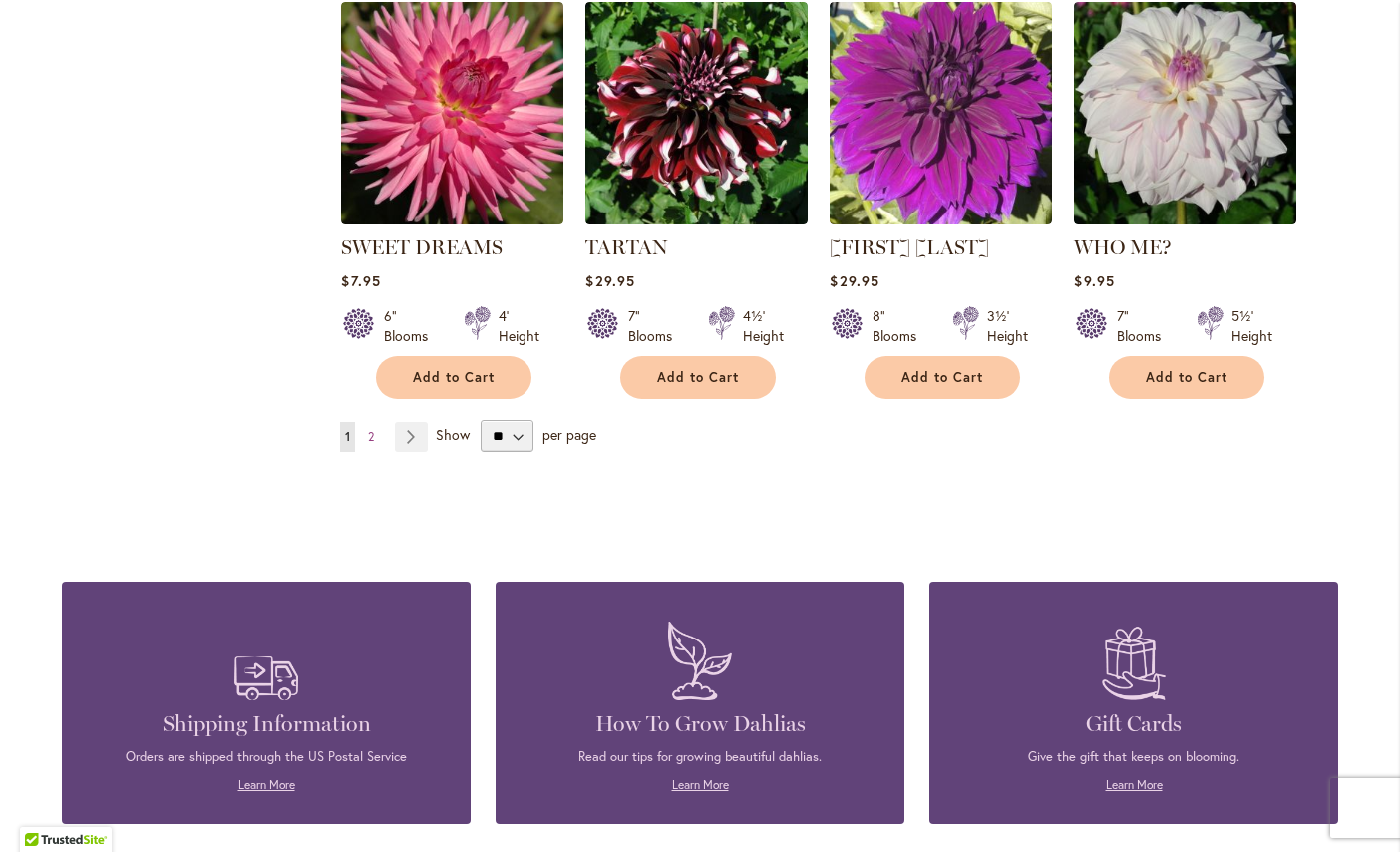 click on "Page
Next" at bounding box center [411, 437] 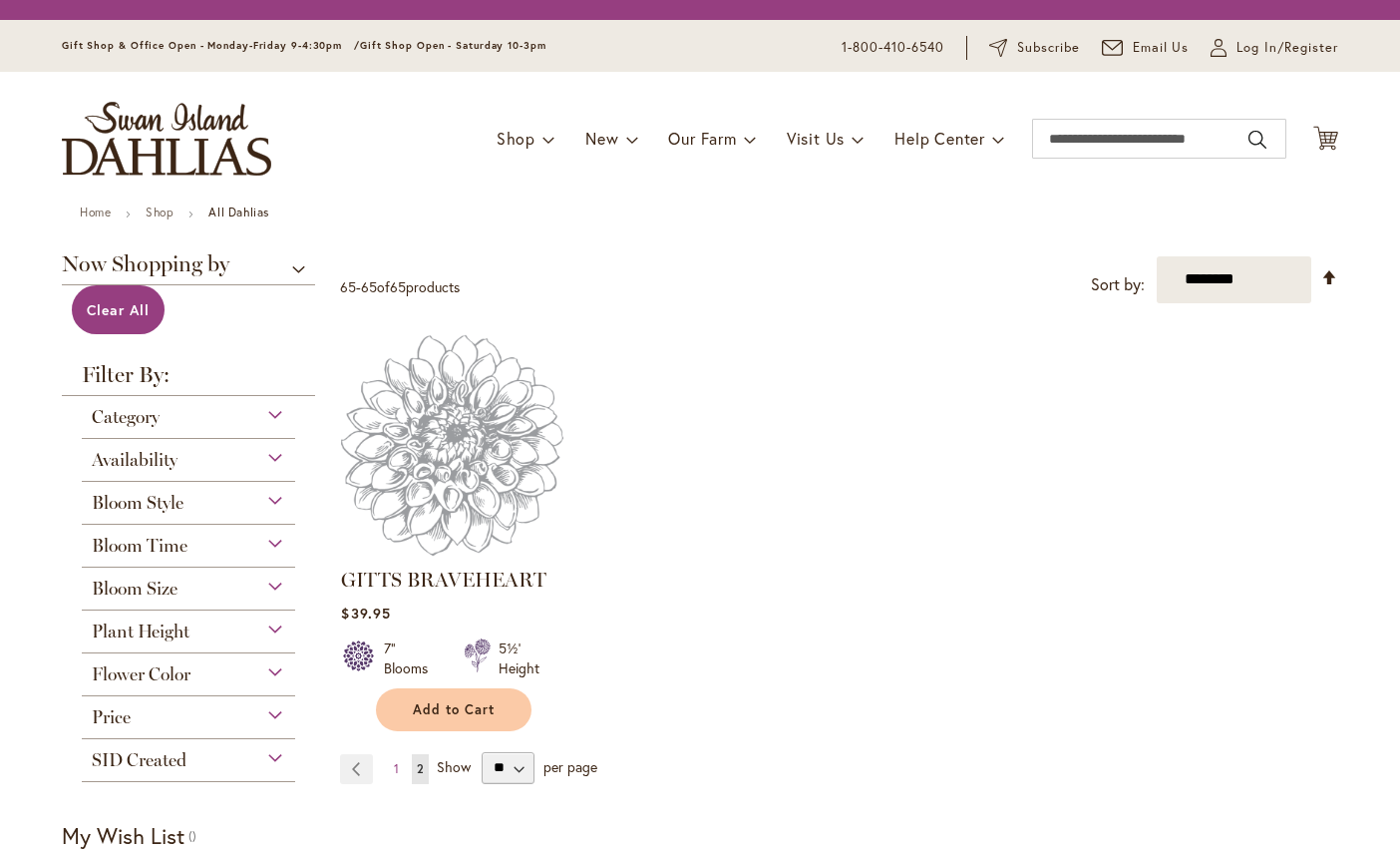 scroll, scrollTop: 0, scrollLeft: 0, axis: both 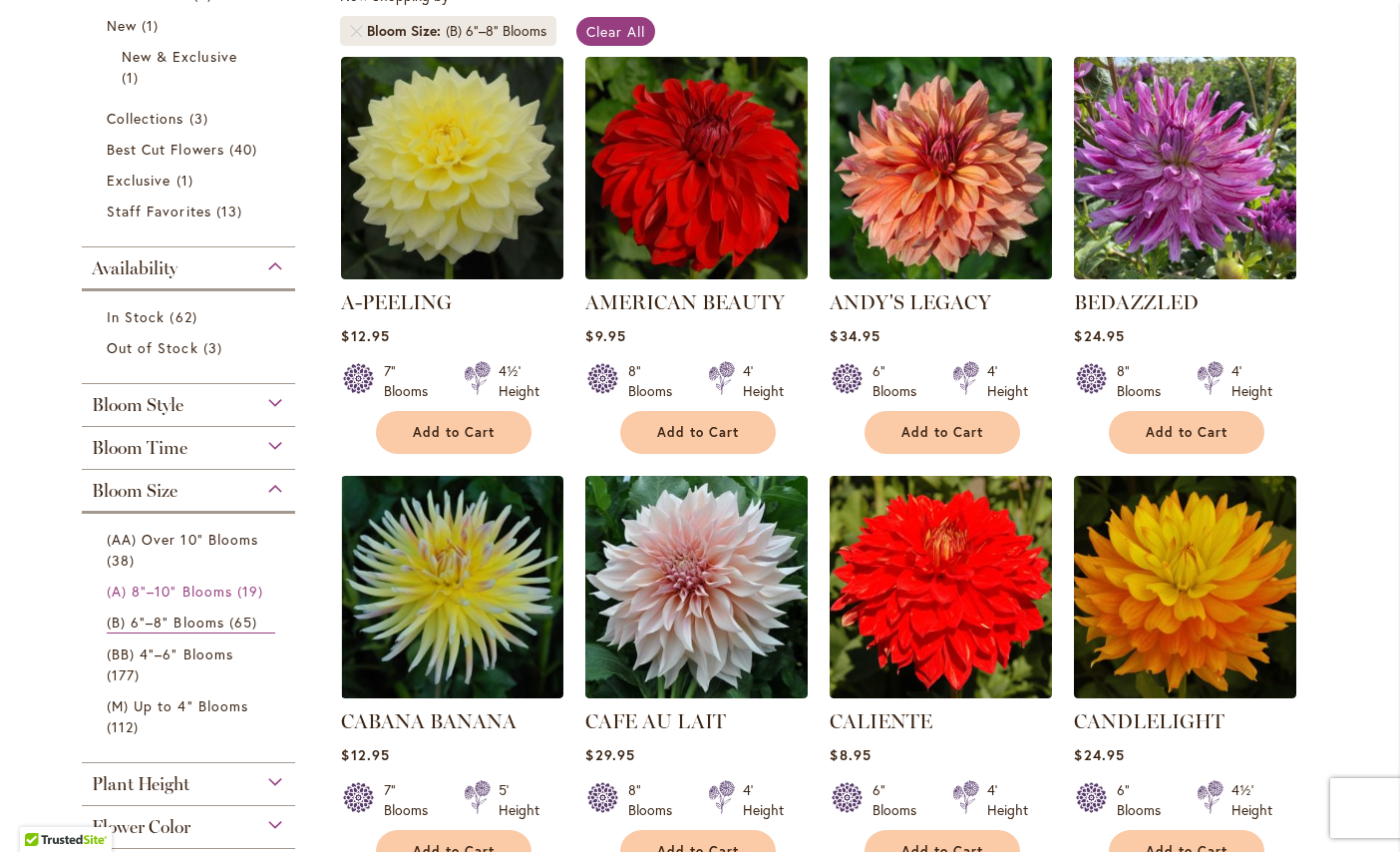 click on "(A) 8"–10" Blooms" at bounding box center (170, 591) 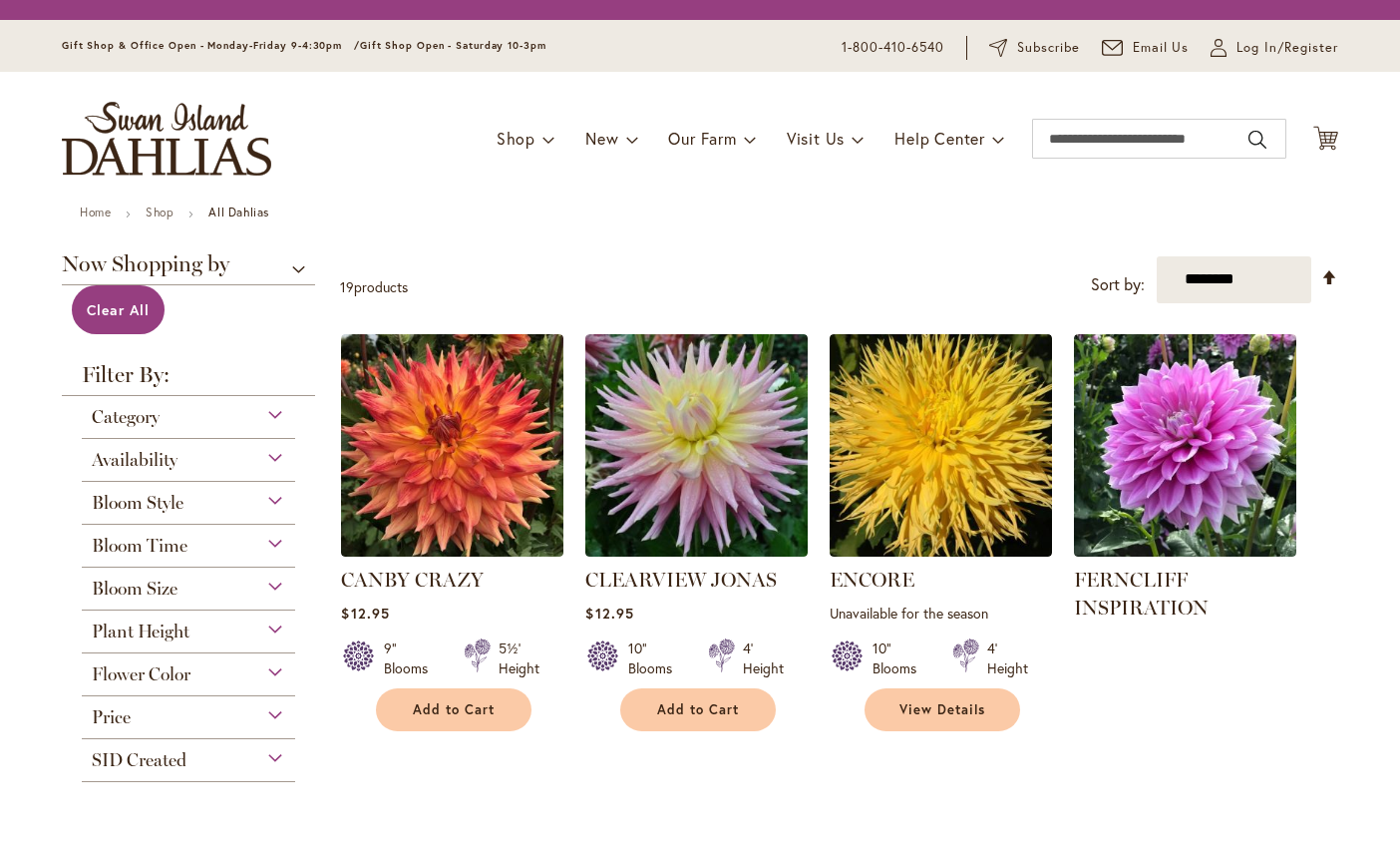 scroll, scrollTop: 0, scrollLeft: 0, axis: both 